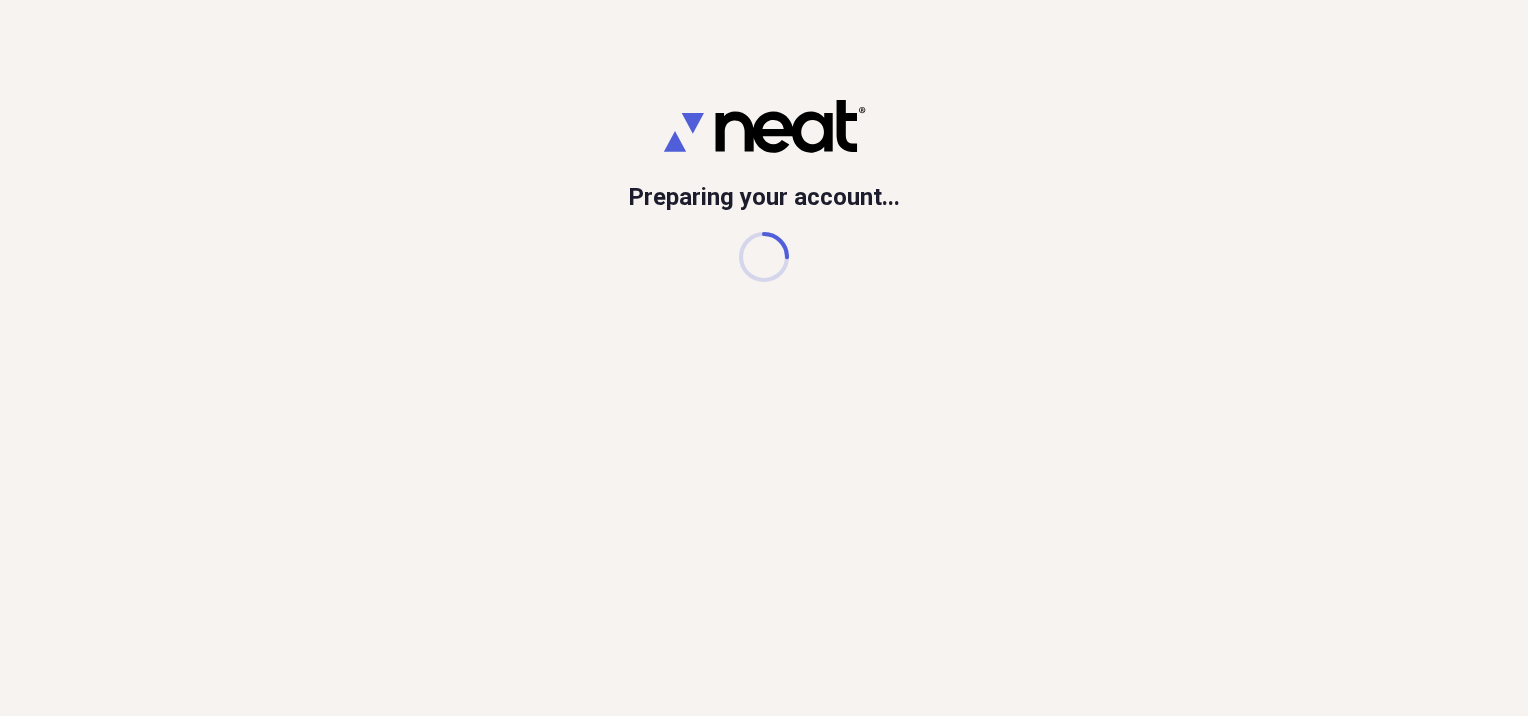 scroll, scrollTop: 0, scrollLeft: 0, axis: both 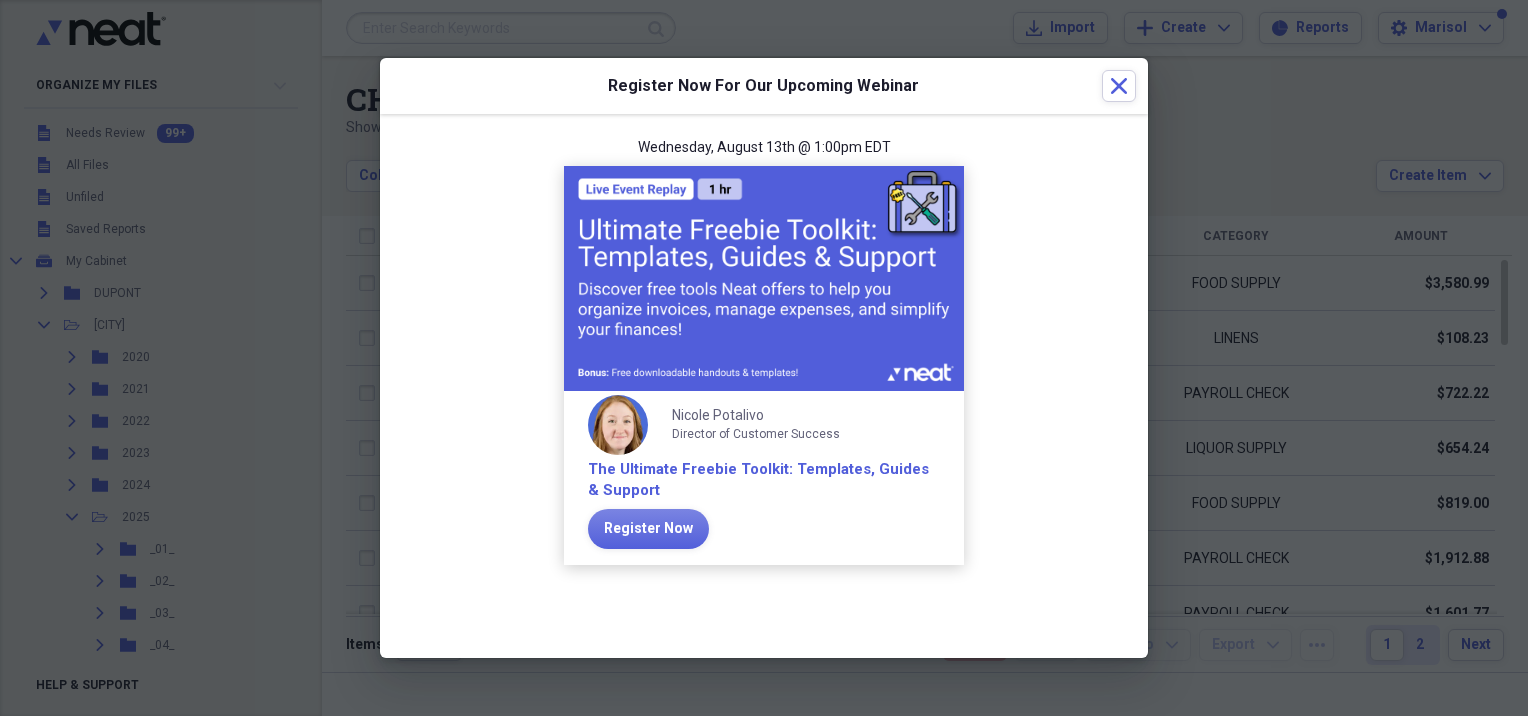 click on "Register Now For Our Upcoming Webinar Close" at bounding box center [764, 86] 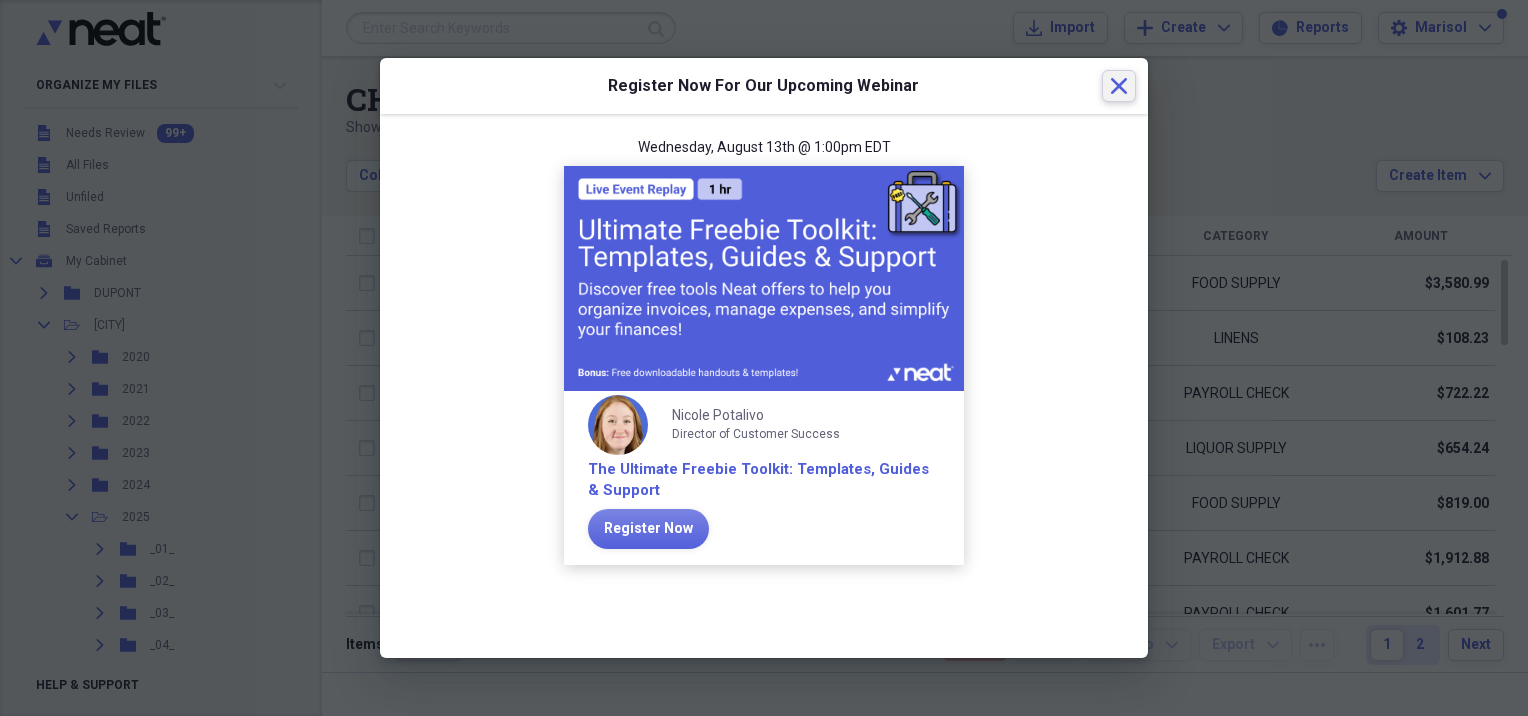 click on "Close" at bounding box center (1119, 86) 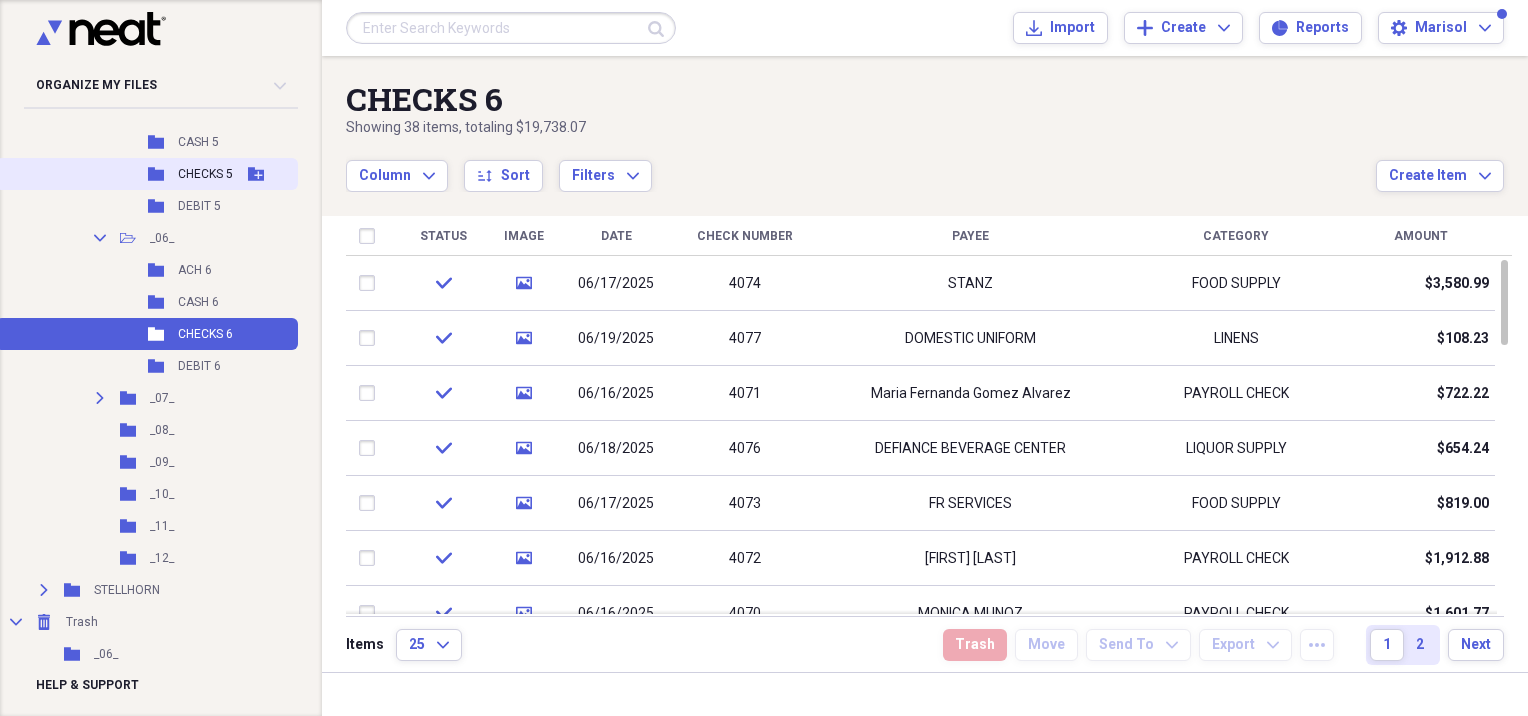 scroll, scrollTop: 600, scrollLeft: 0, axis: vertical 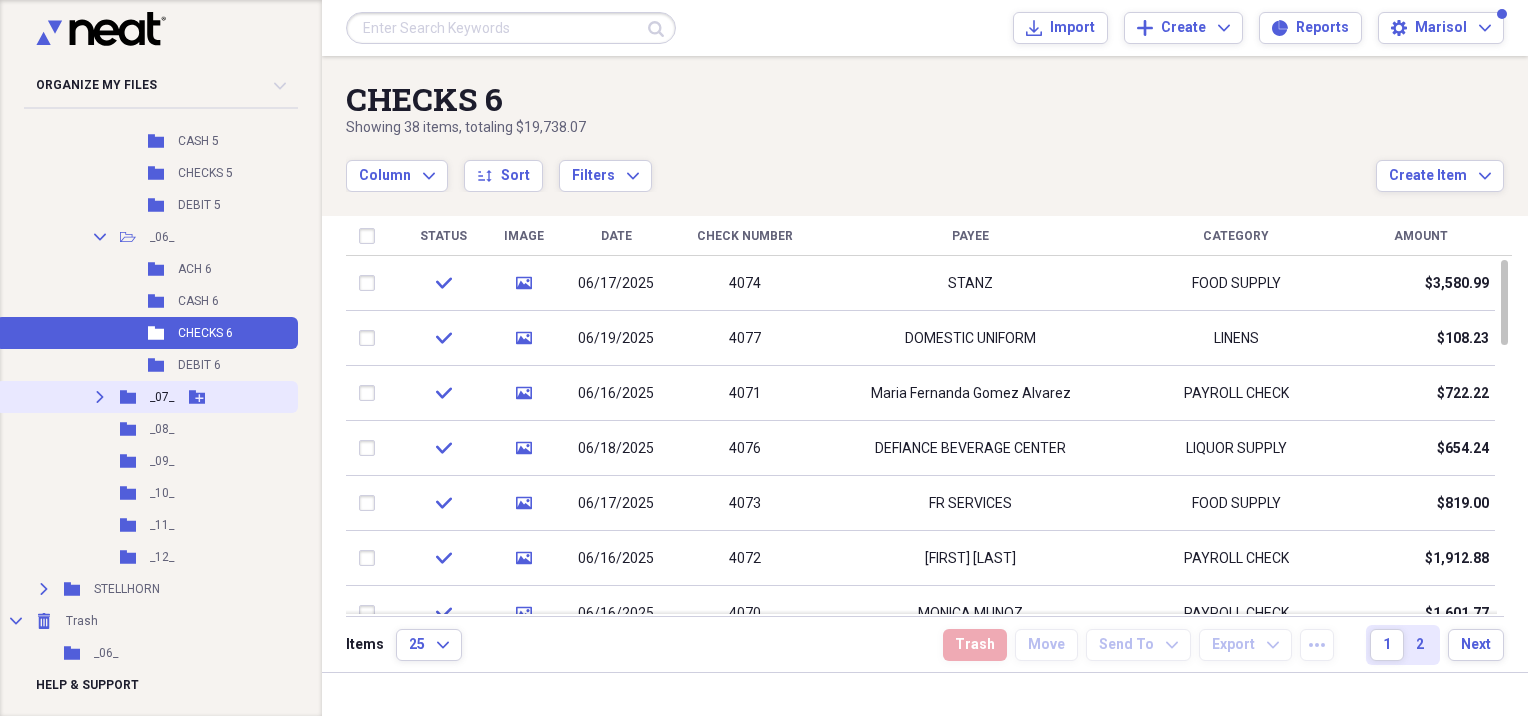 click on "Expand Folder _07_ Add Folder" at bounding box center (147, 397) 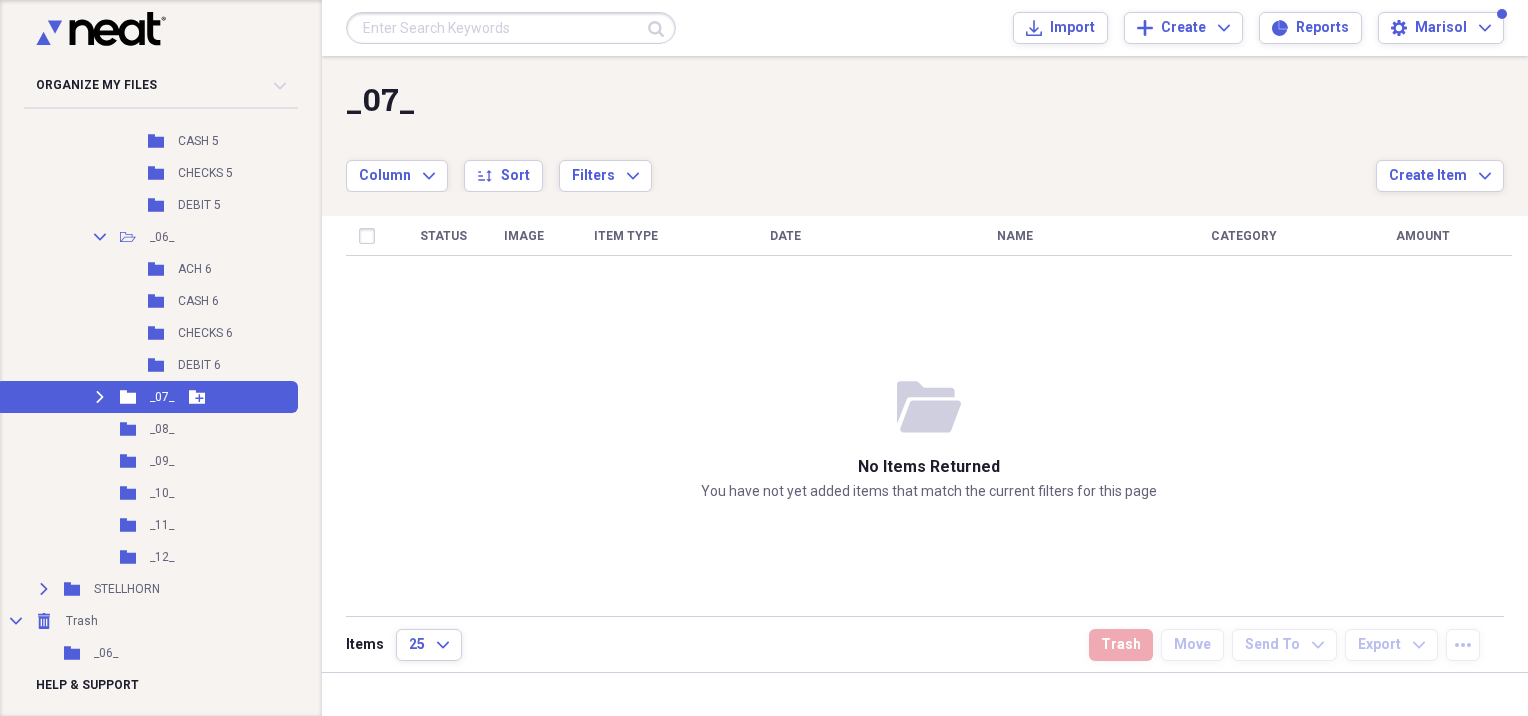 click on "Expand" at bounding box center [100, 397] 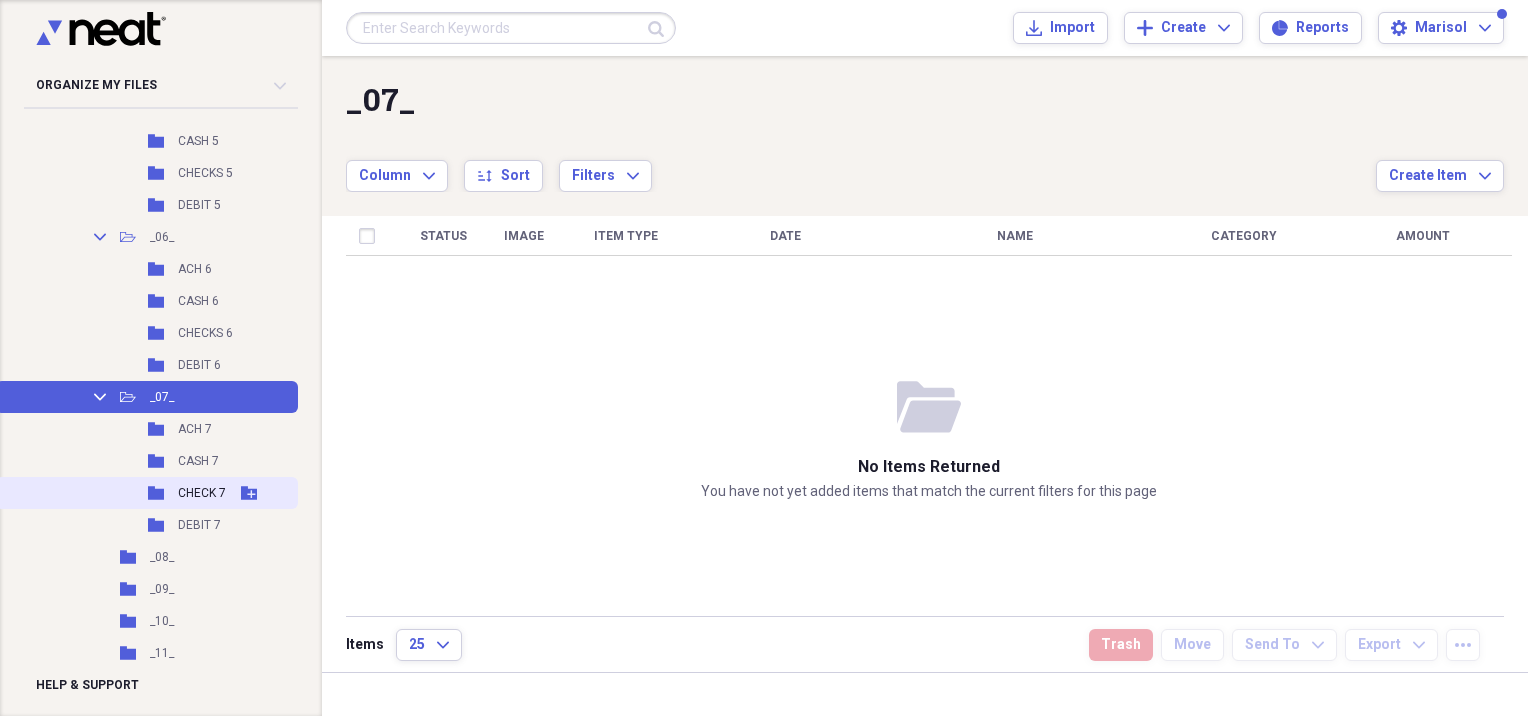 click on "Folder CHECK 7 Add Folder" at bounding box center [147, 493] 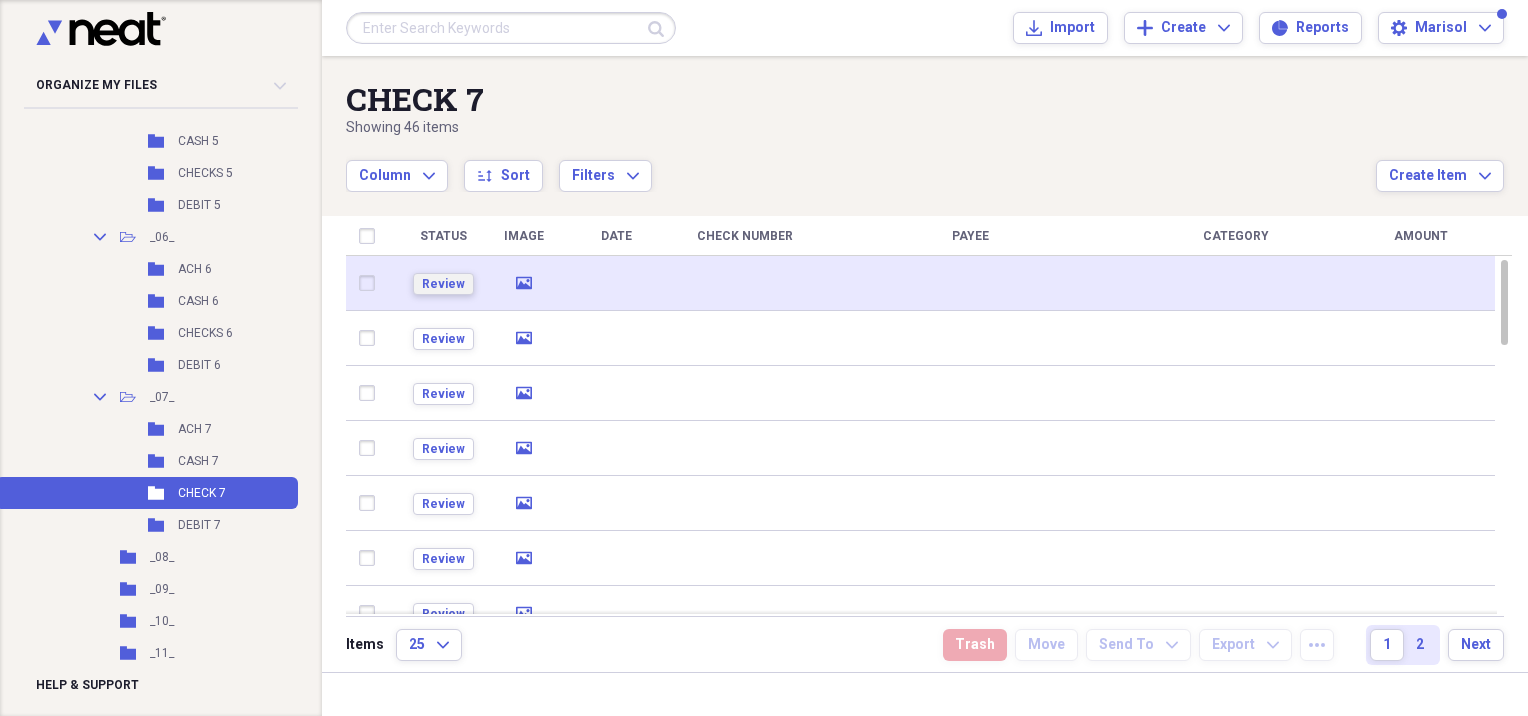 click on "Review" at bounding box center [443, 284] 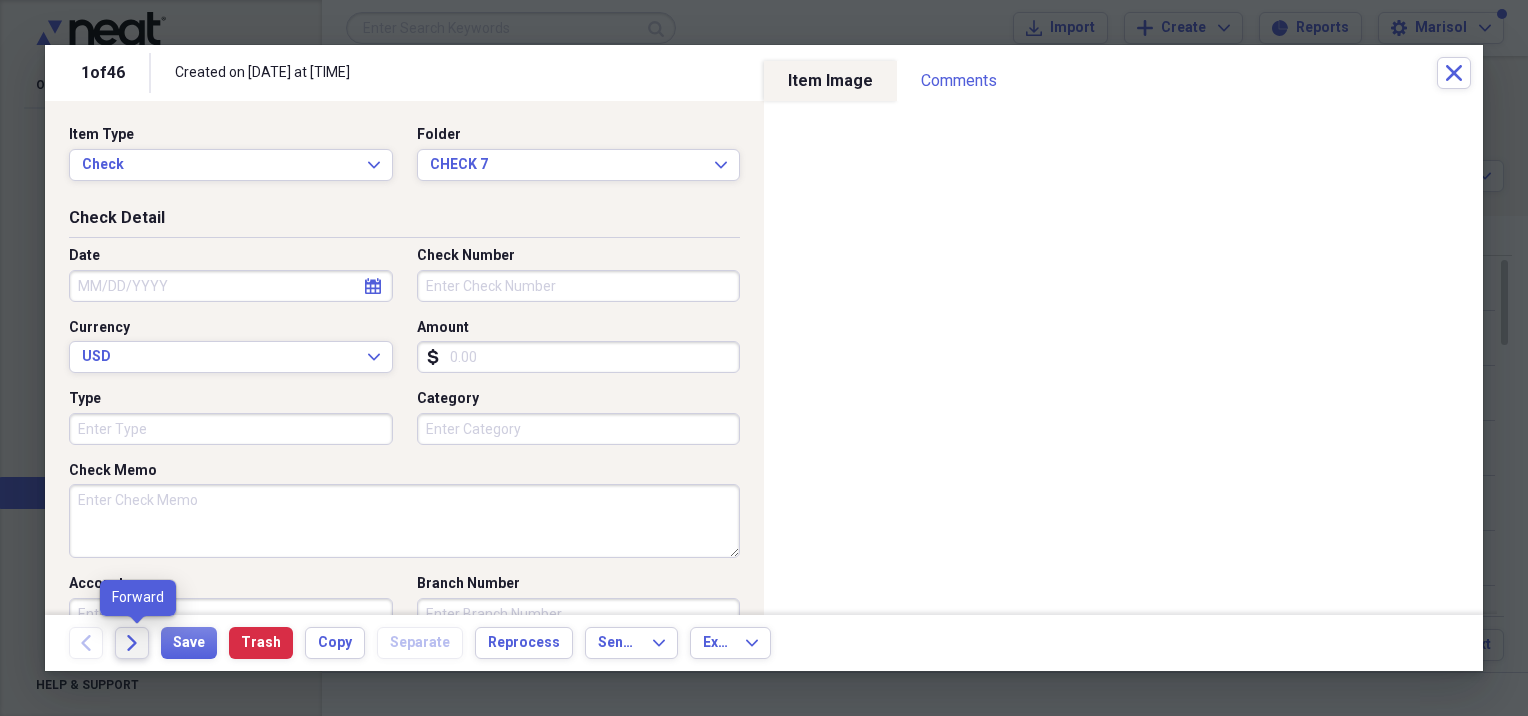 click on "Forward" 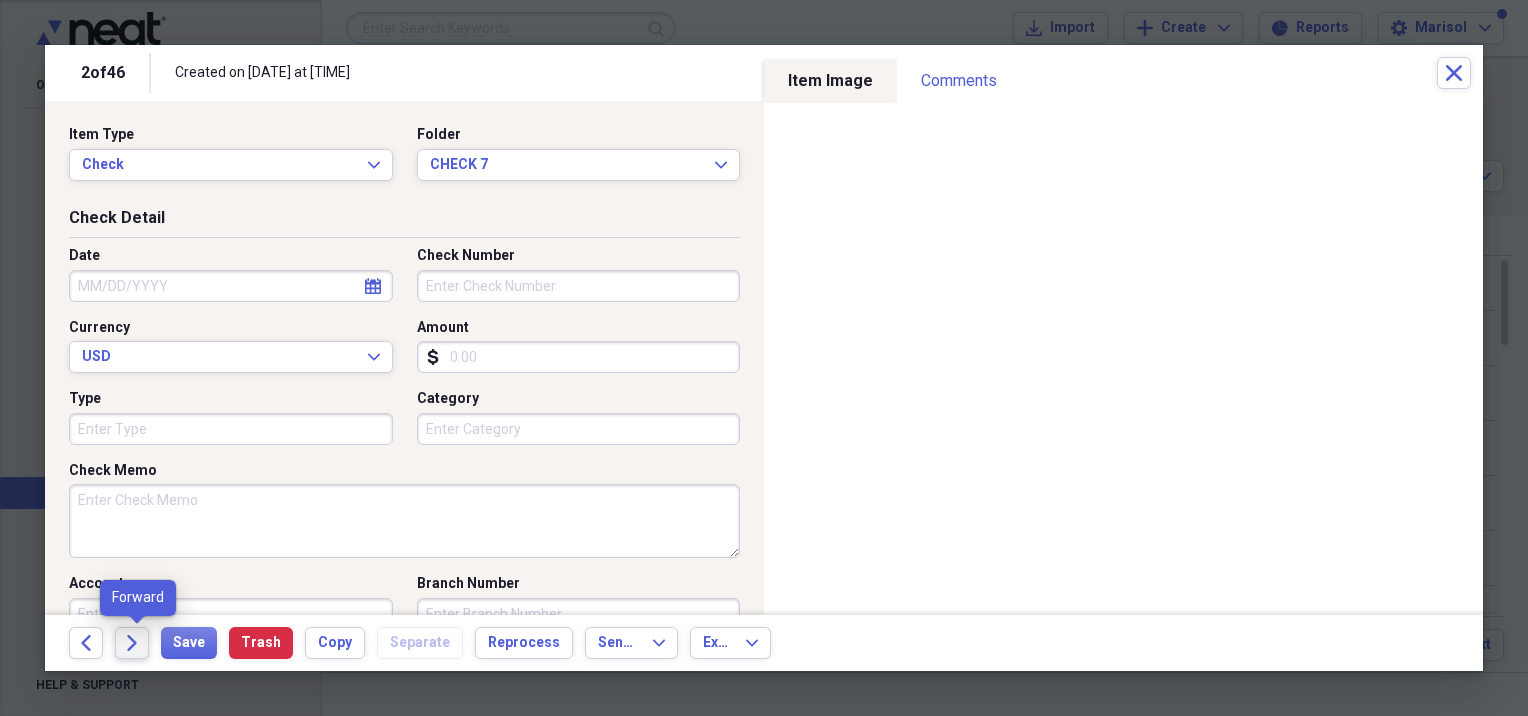 click on "Forward" 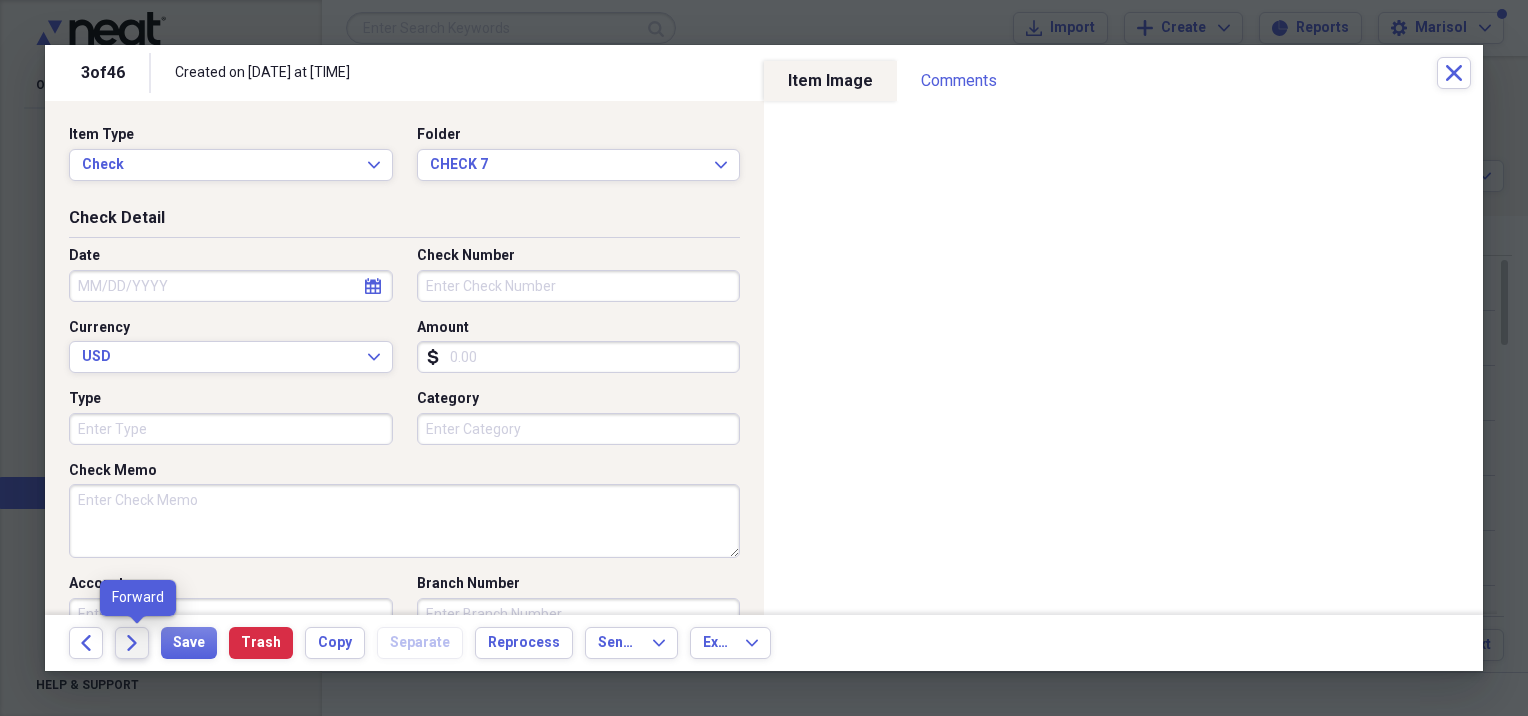 click on "Forward" 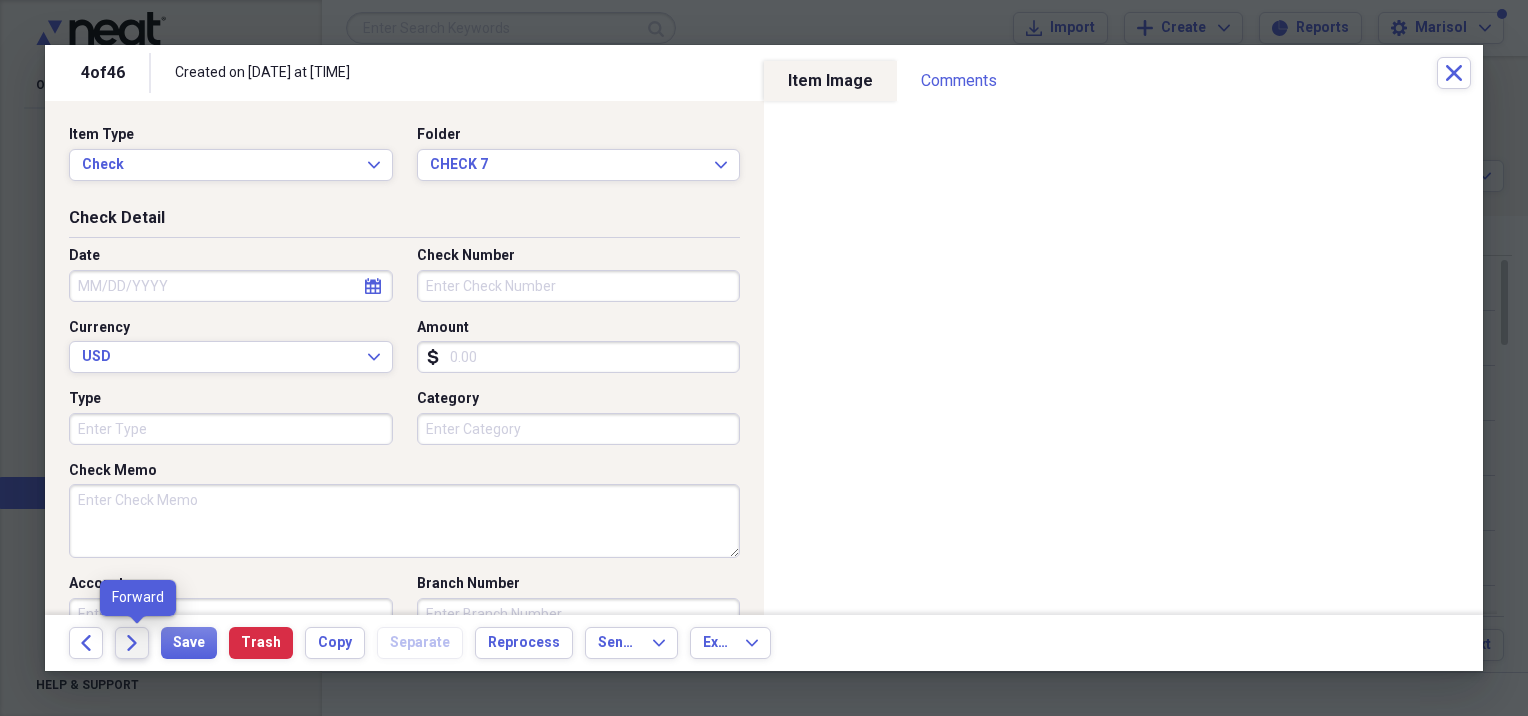 click on "Forward" 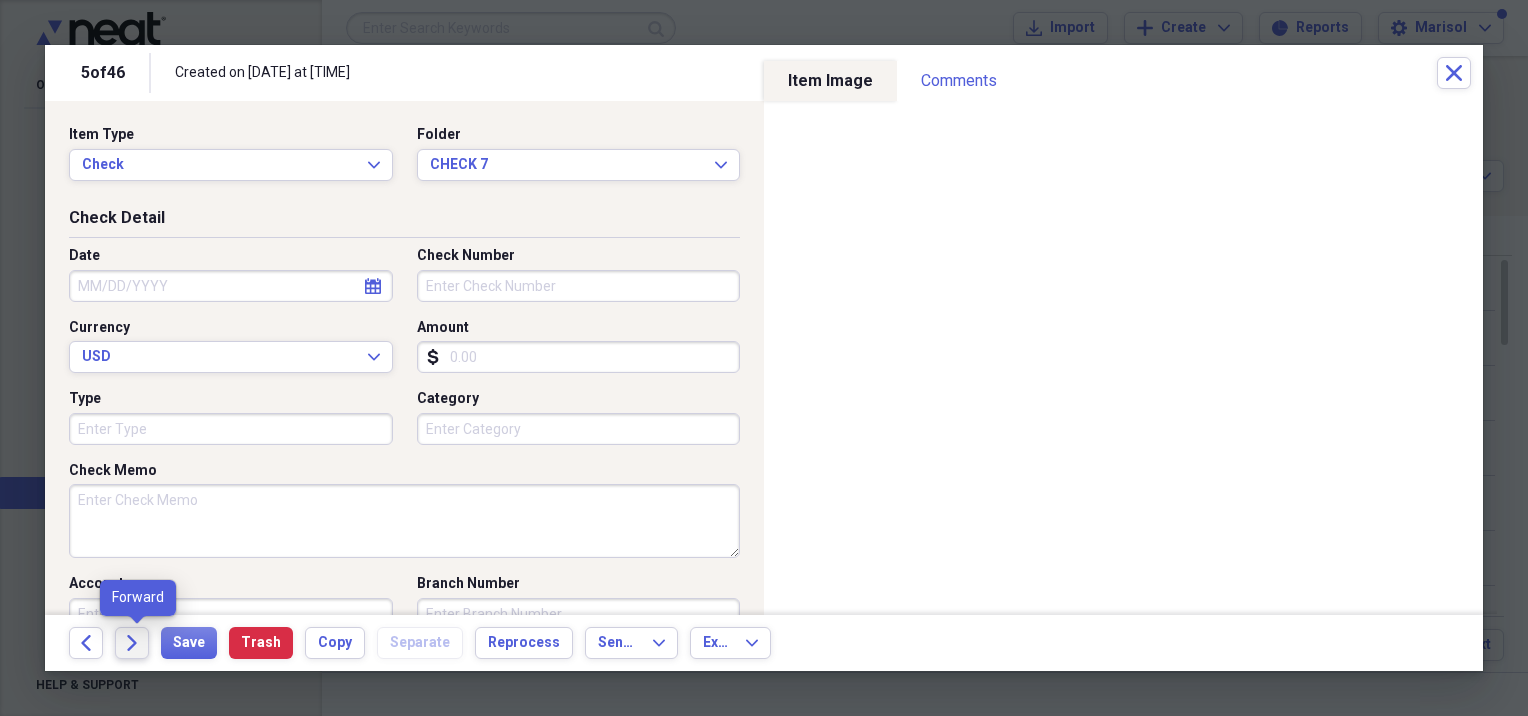 click on "Forward" 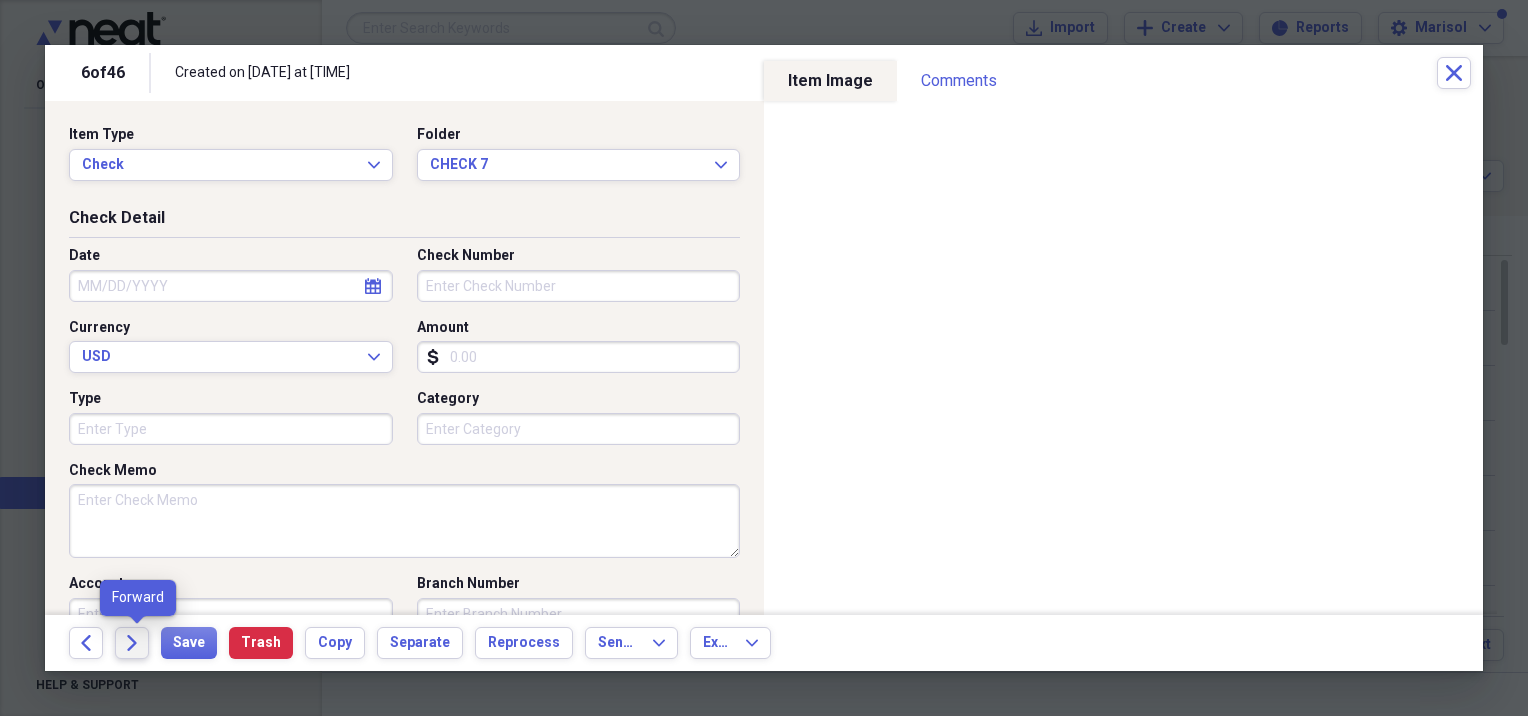 click on "Forward" 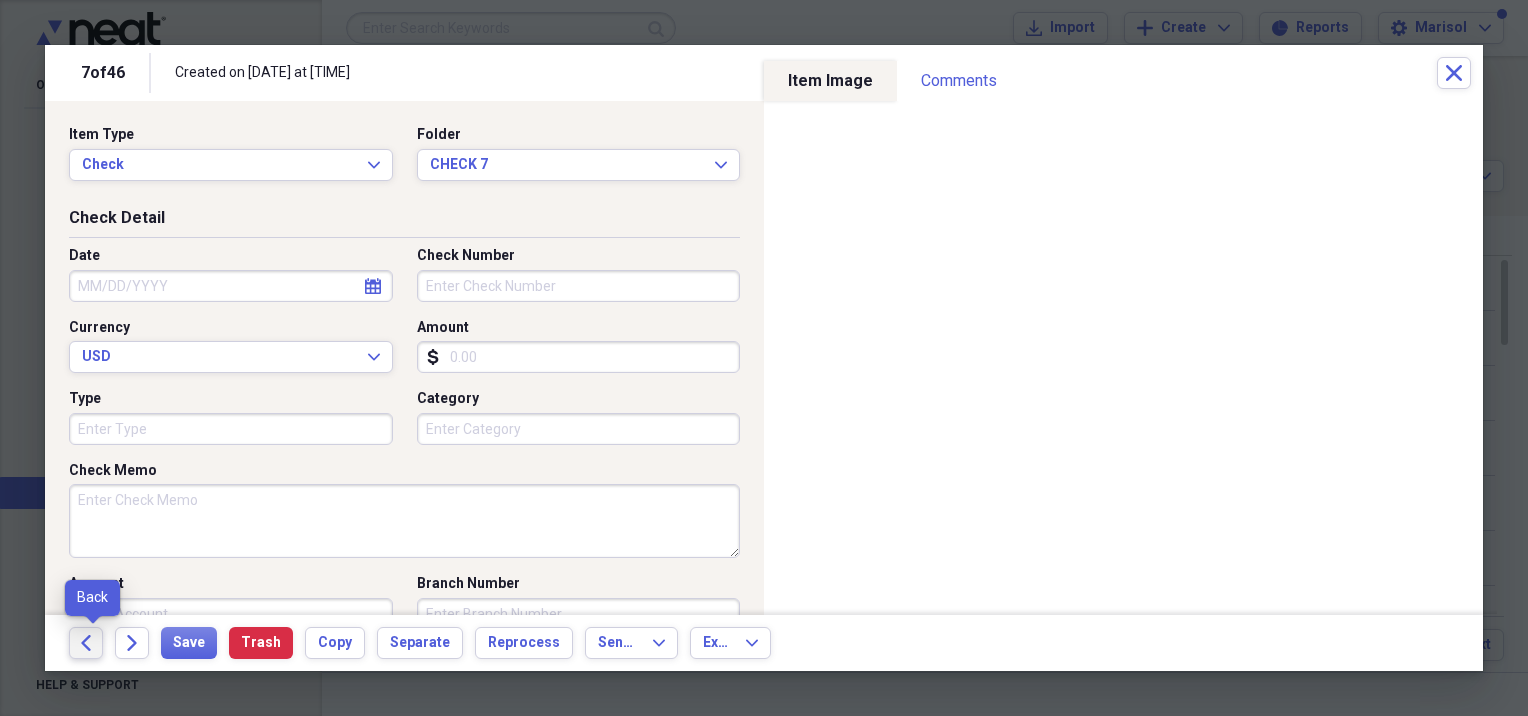 click on "Back" at bounding box center (86, 643) 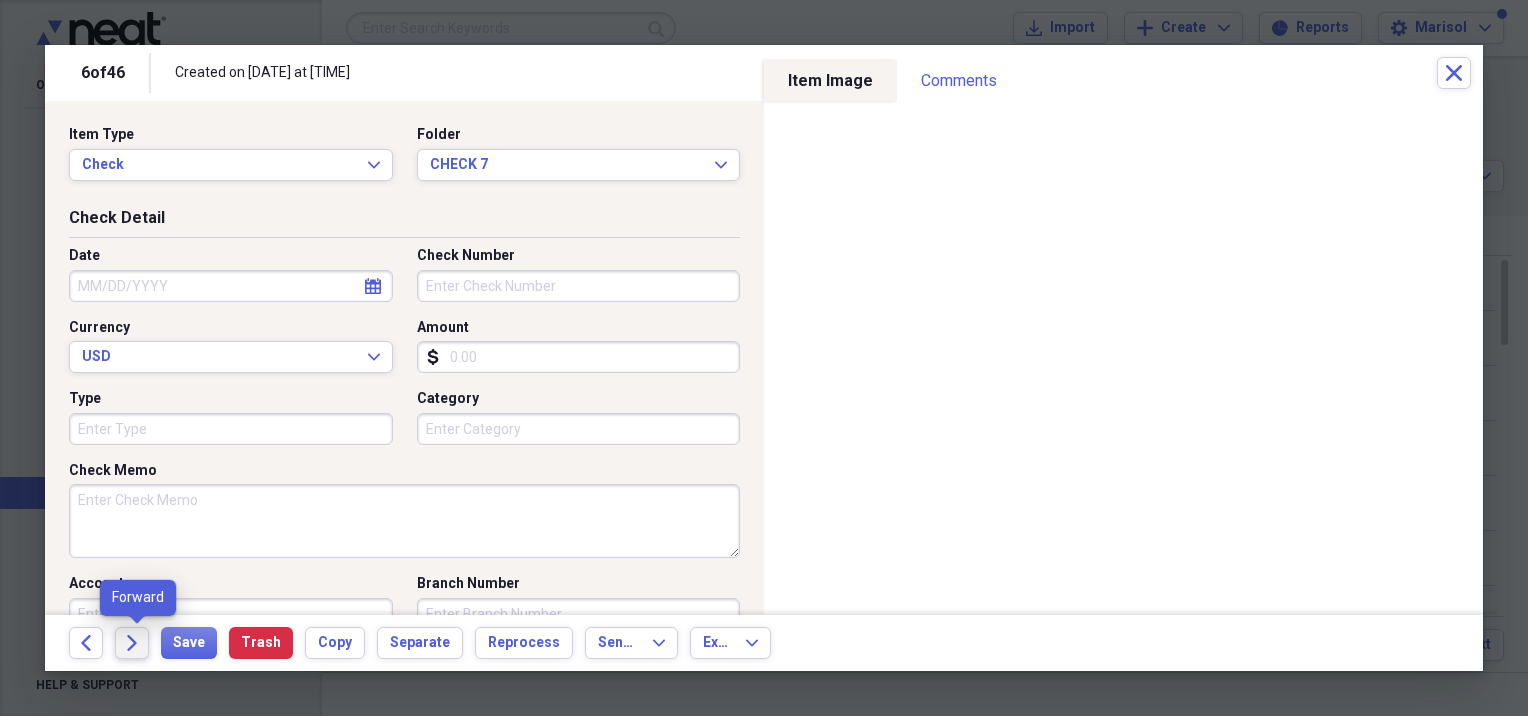 click on "Forward" 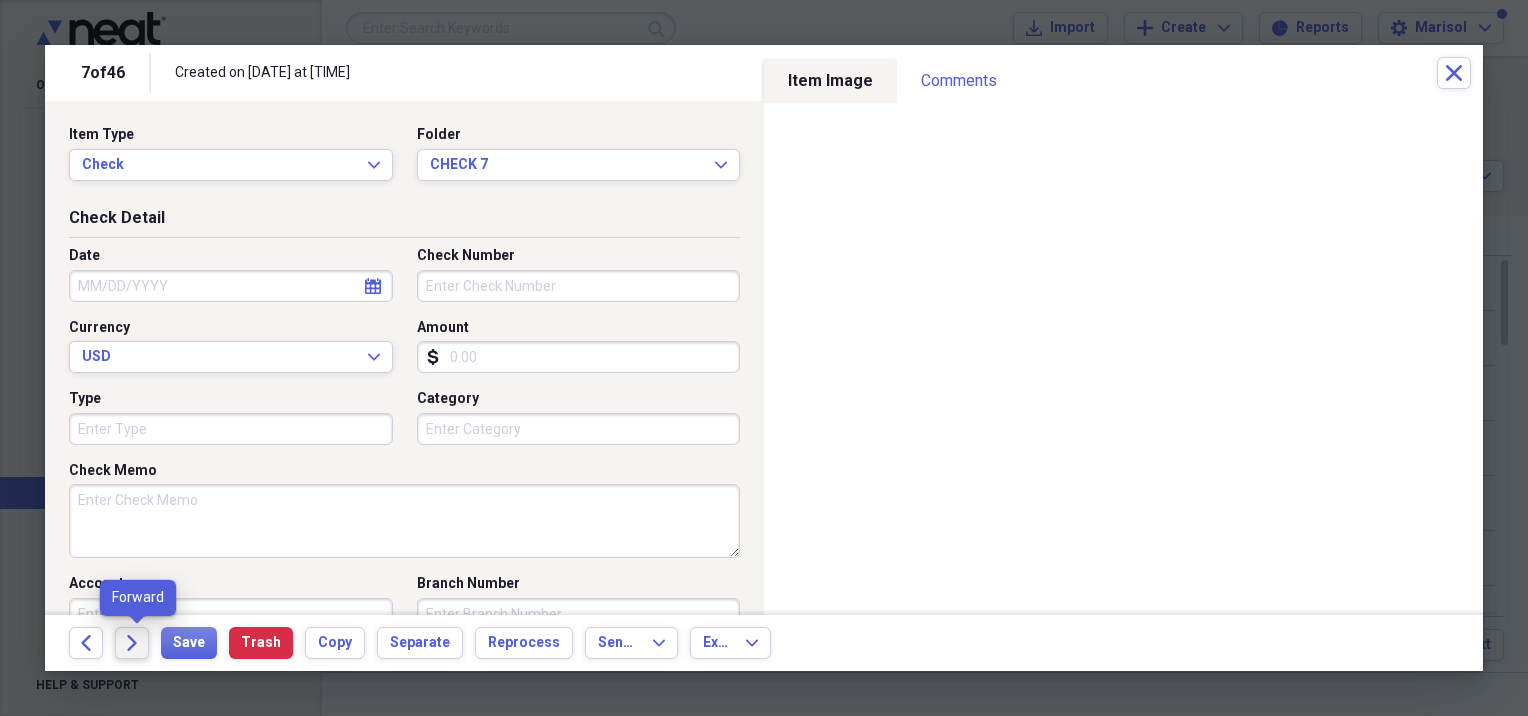 click on "Forward" 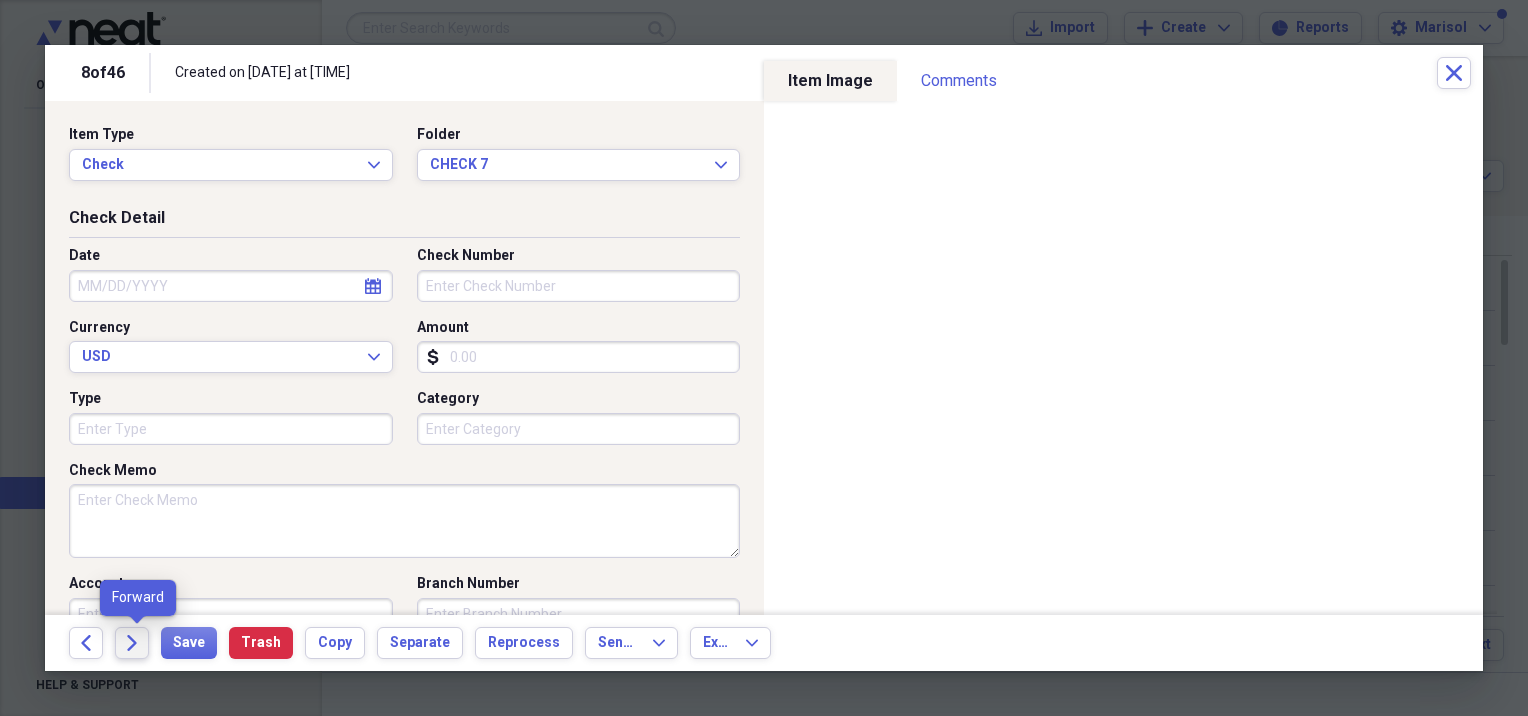 click on "Forward" 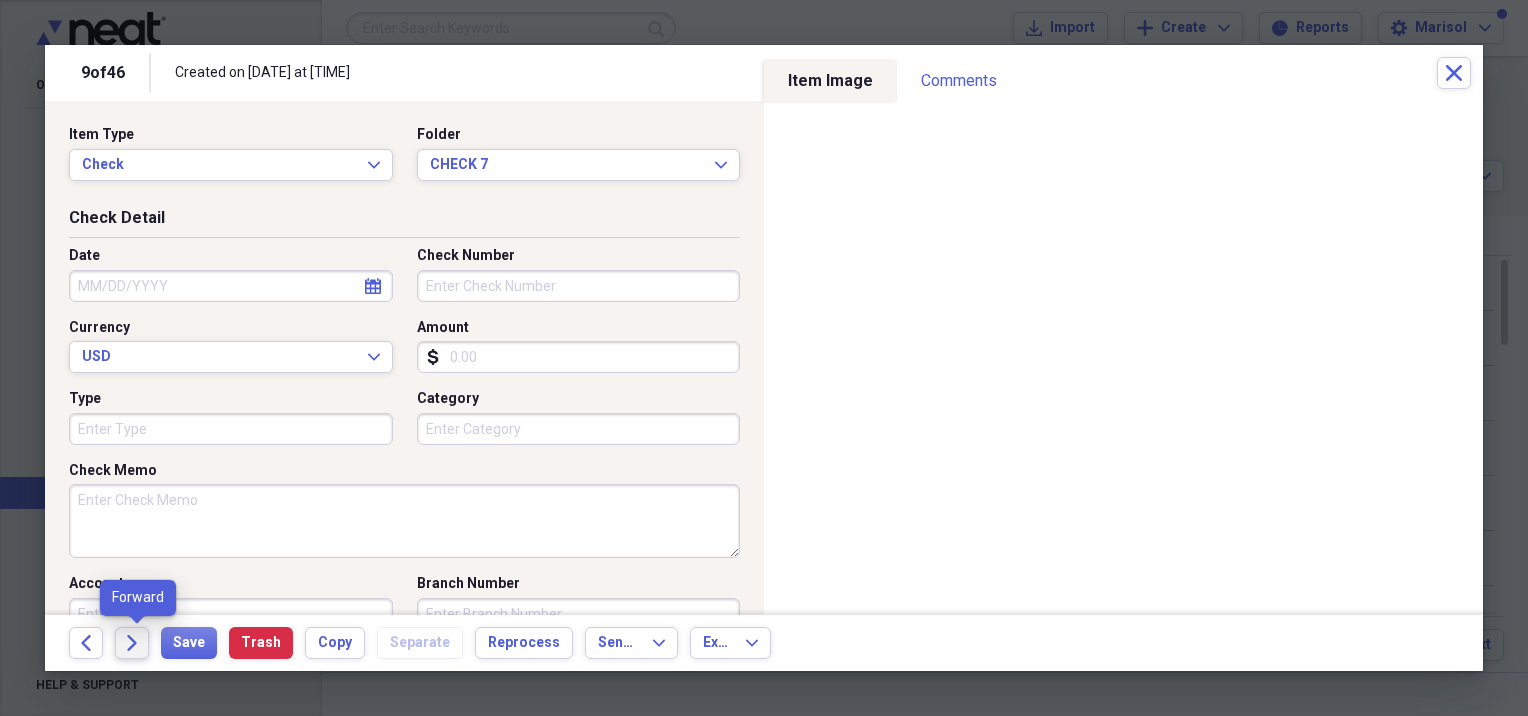 click on "Forward" 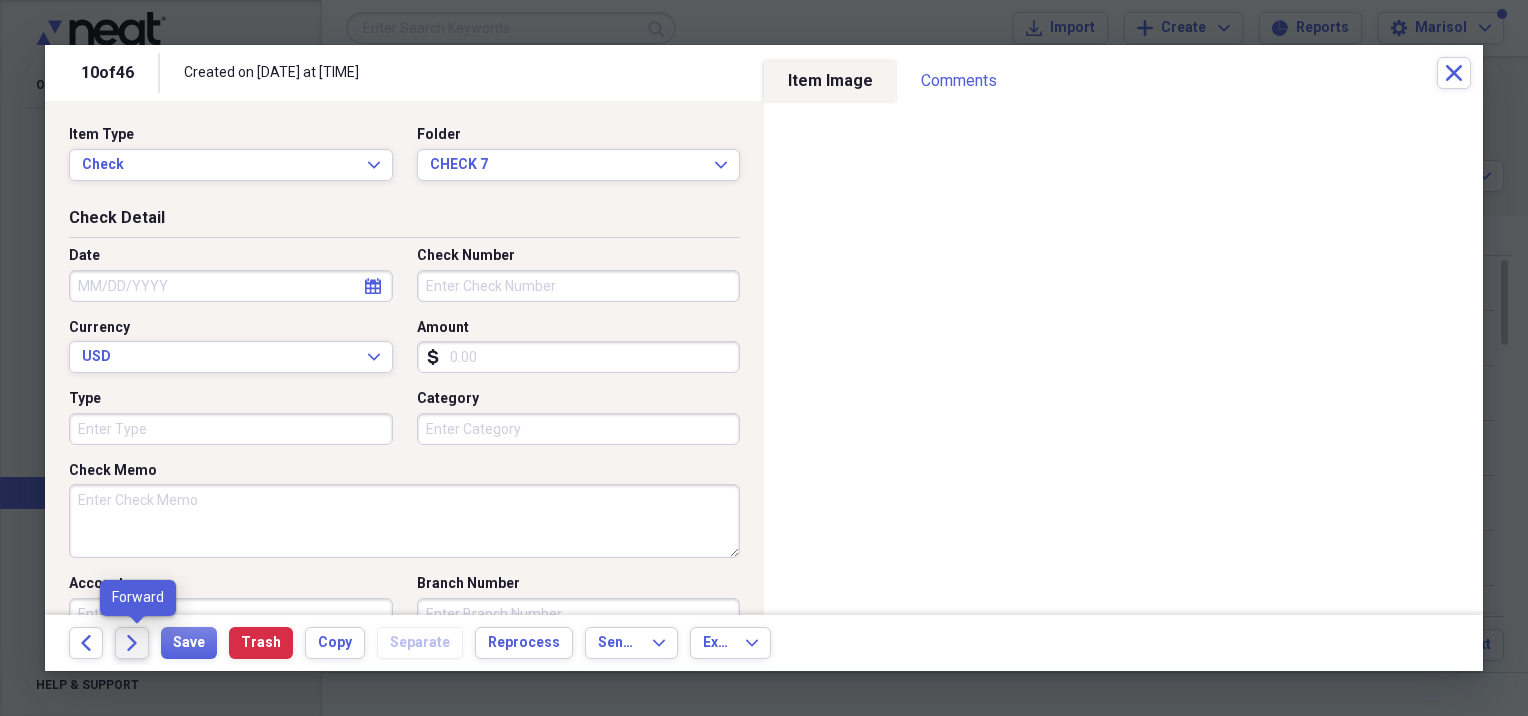 click on "Forward" 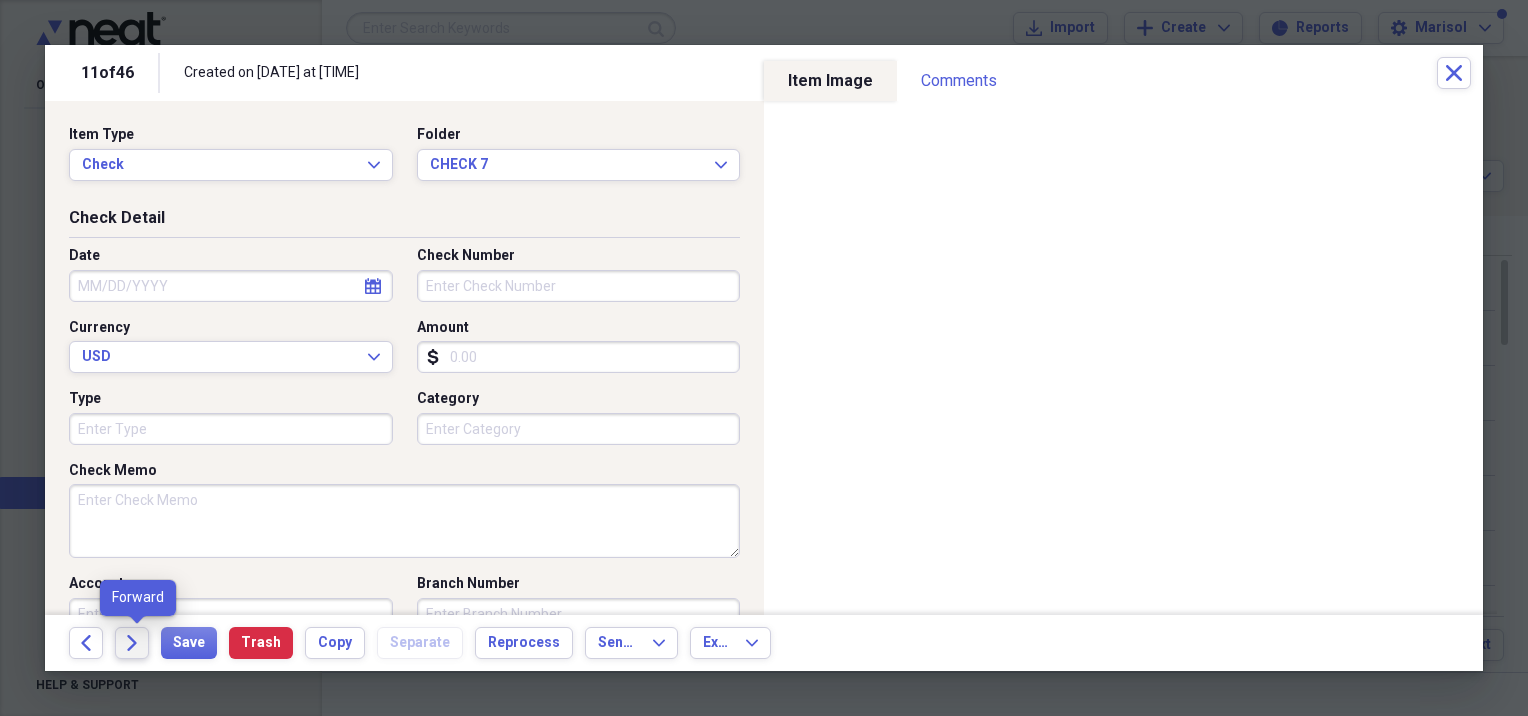 click on "Forward" 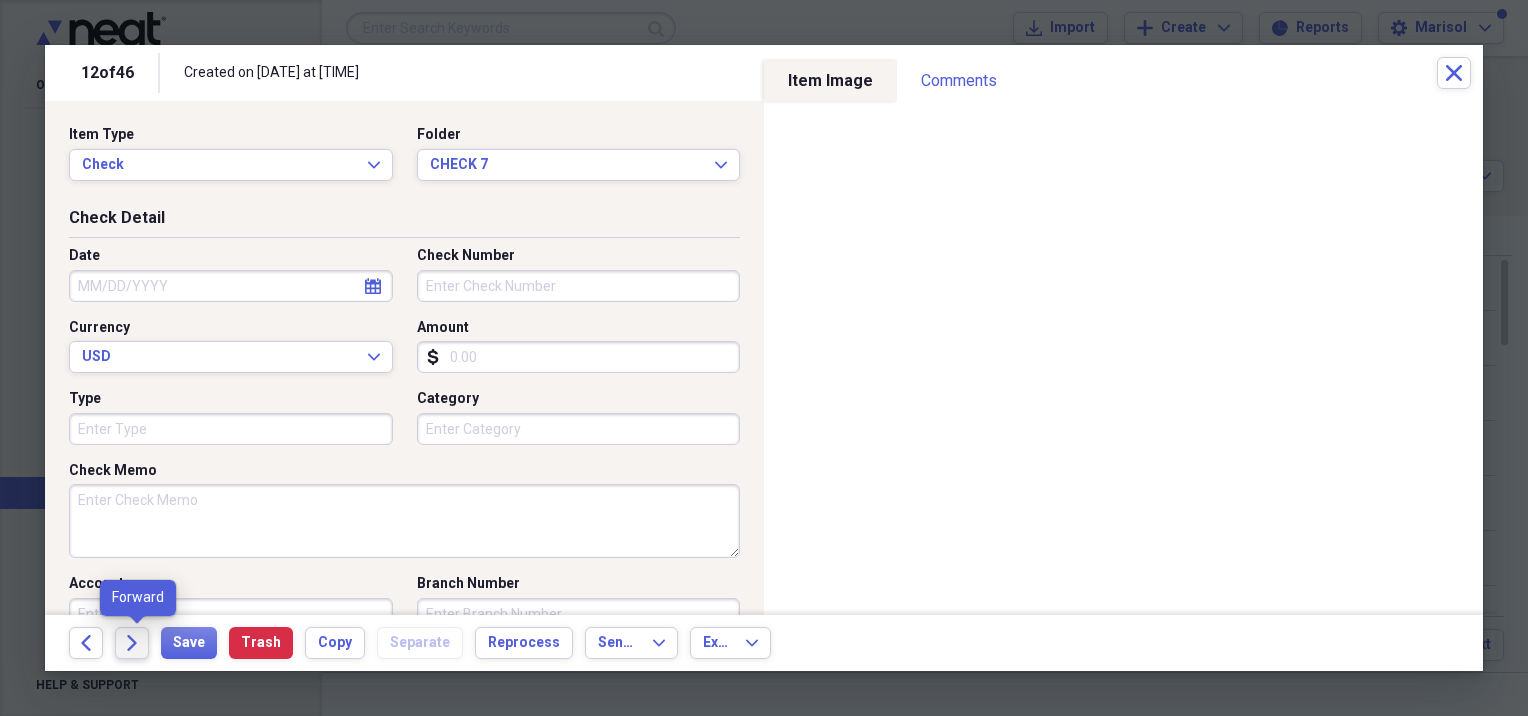 click on "Forward" 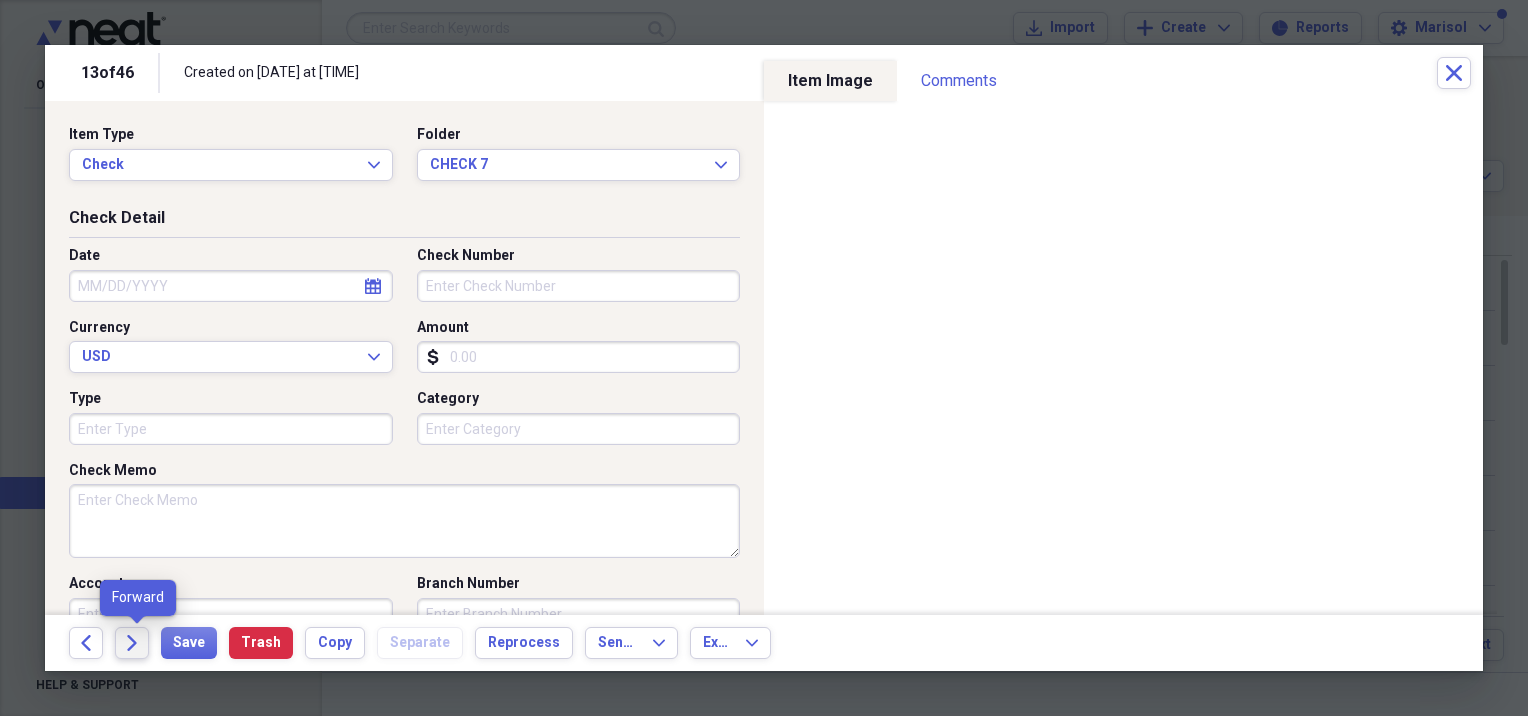click on "Forward" 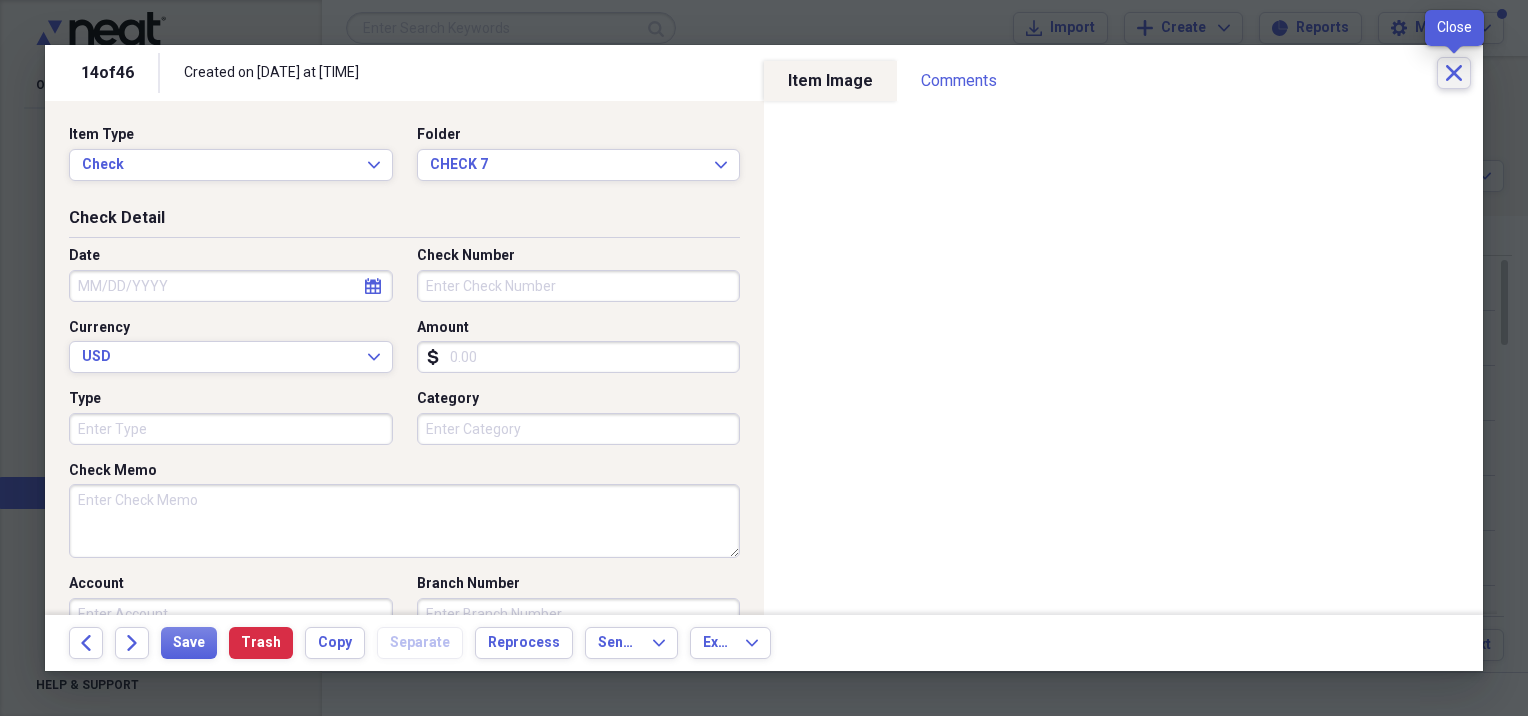 click on "Close" at bounding box center (1454, 73) 